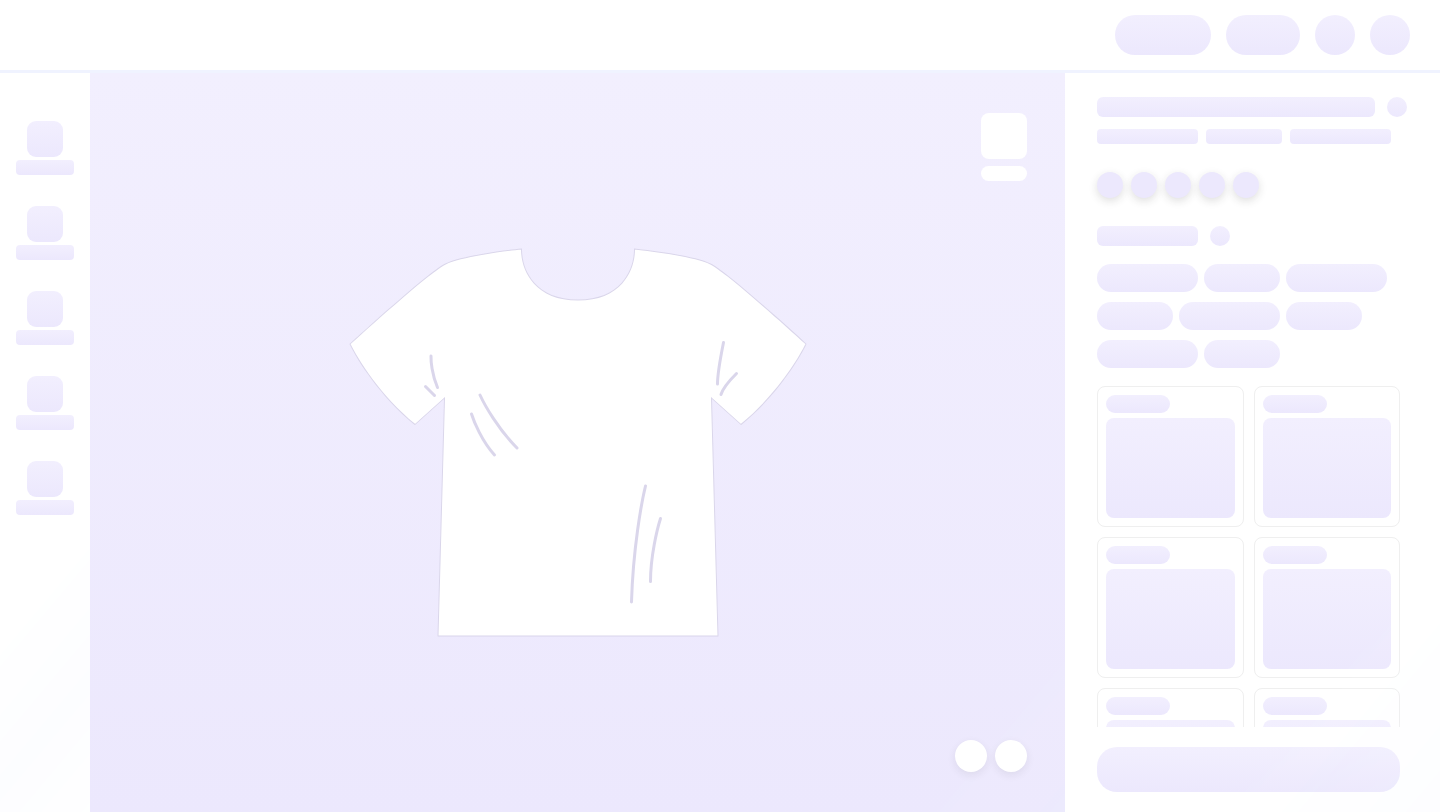 scroll, scrollTop: 0, scrollLeft: 0, axis: both 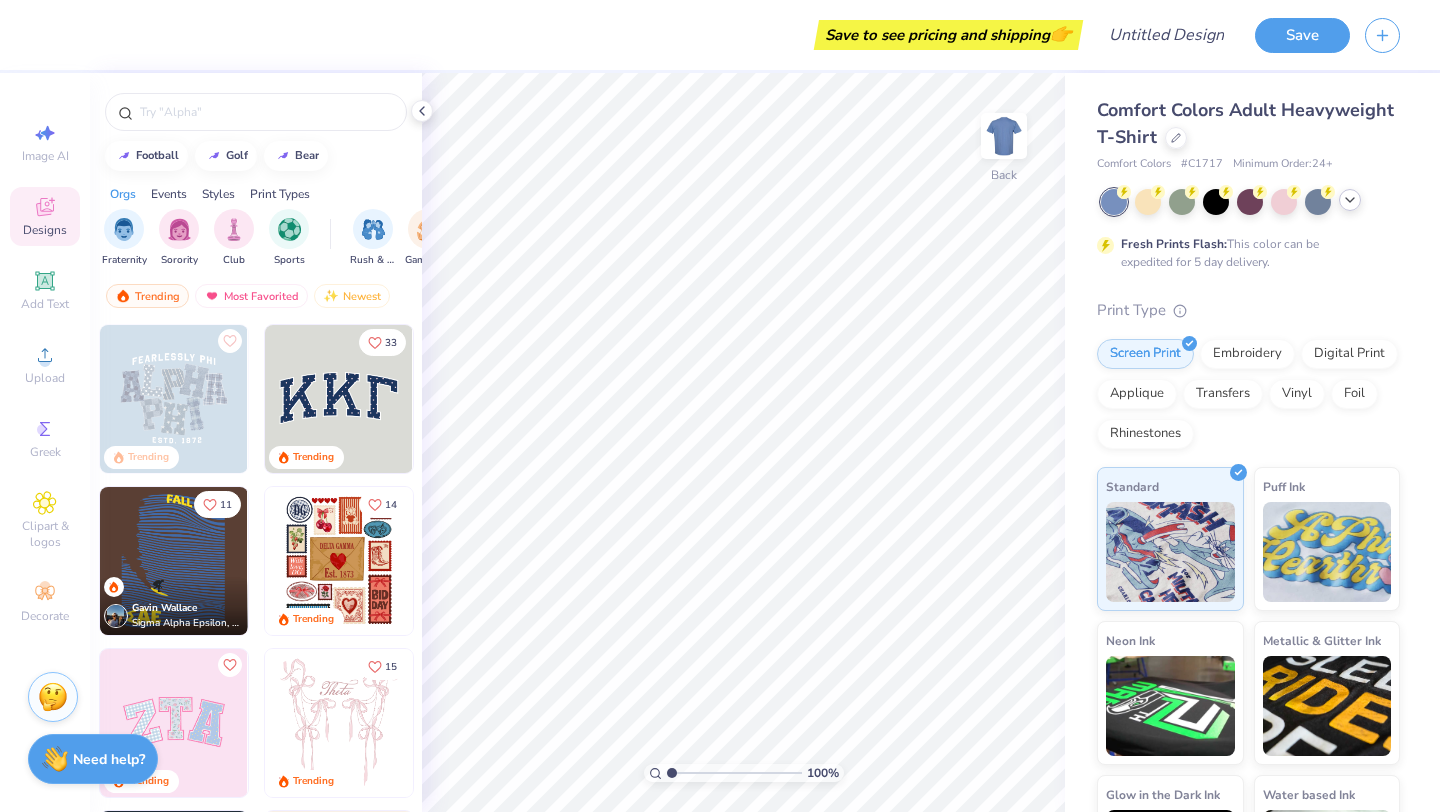 click 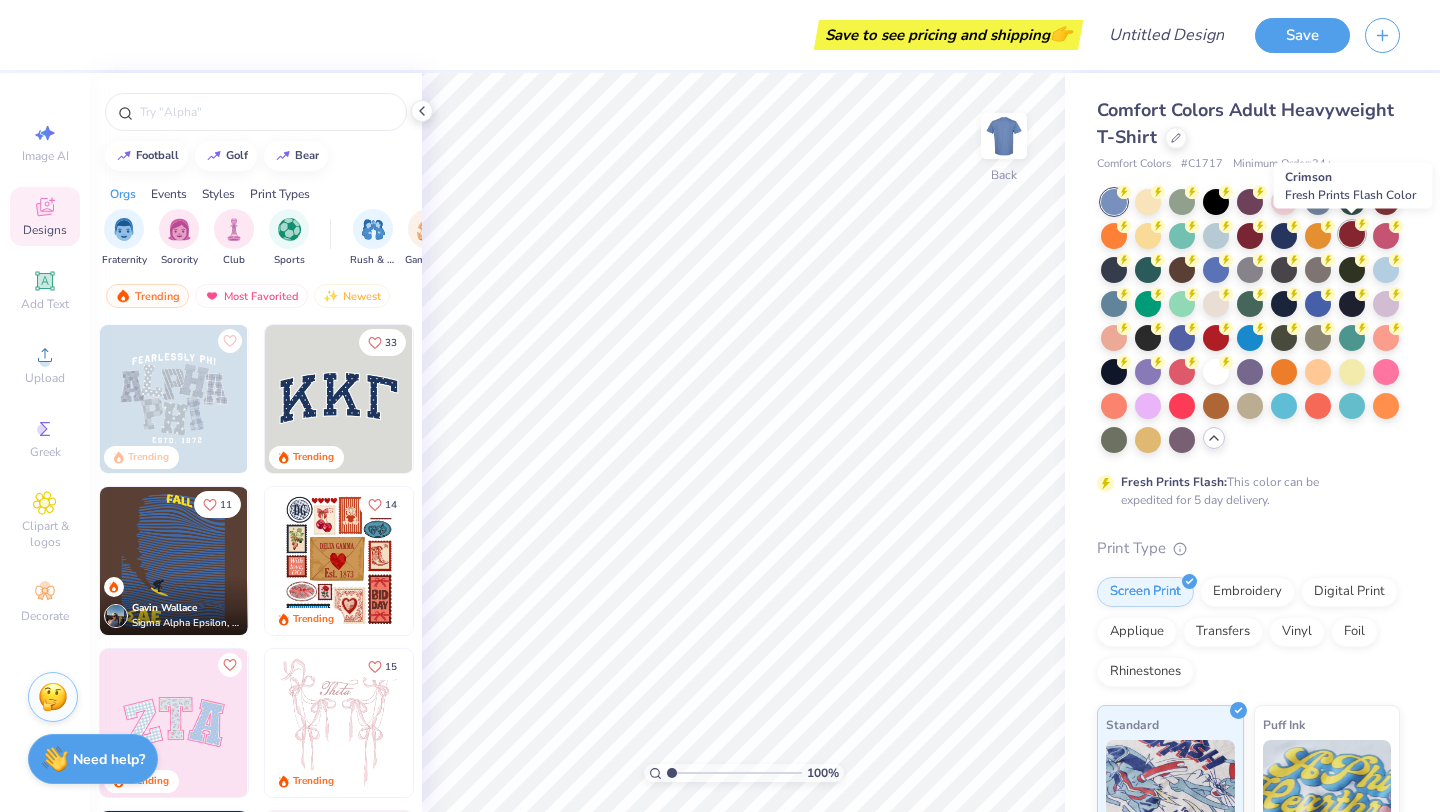 click at bounding box center [1352, 234] 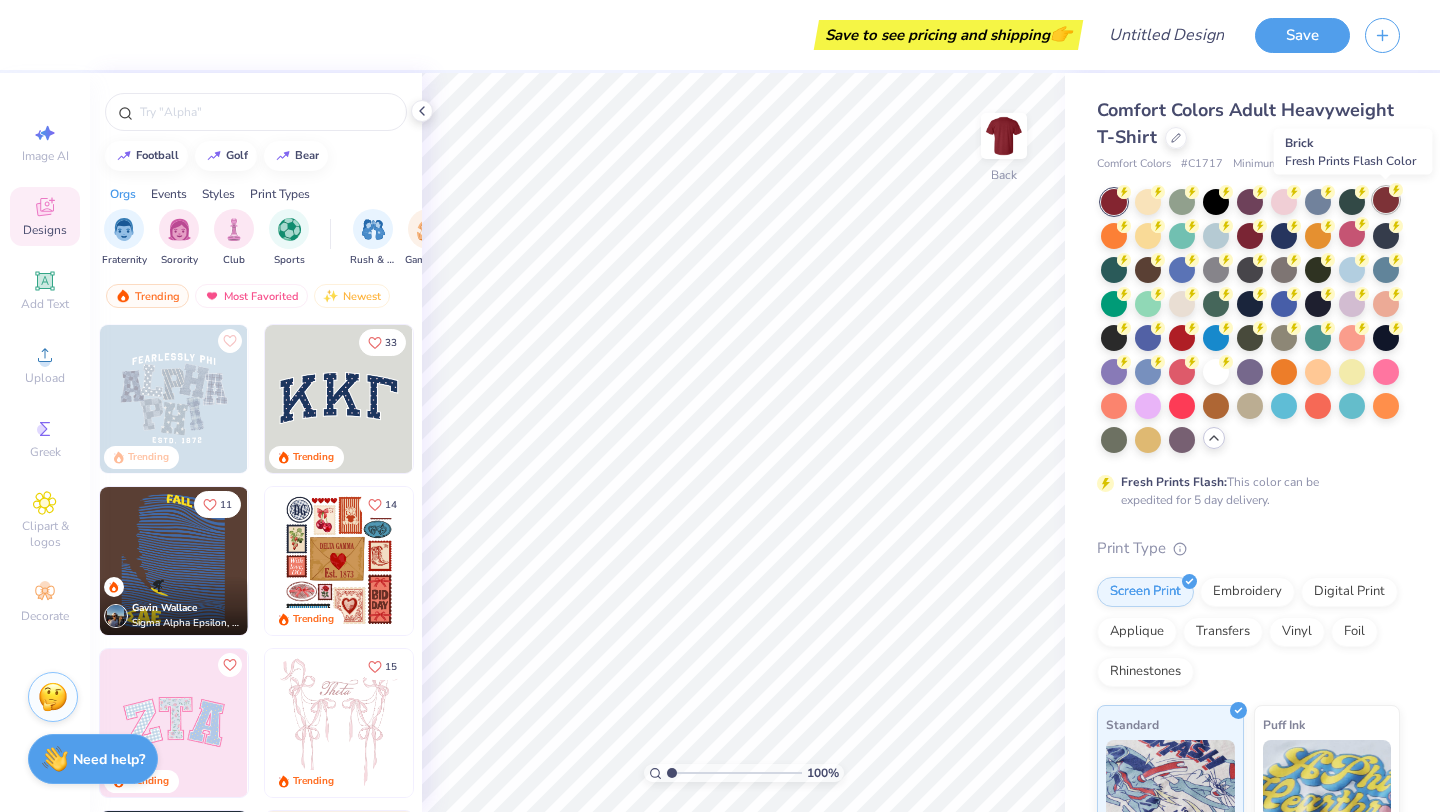 click at bounding box center [1386, 200] 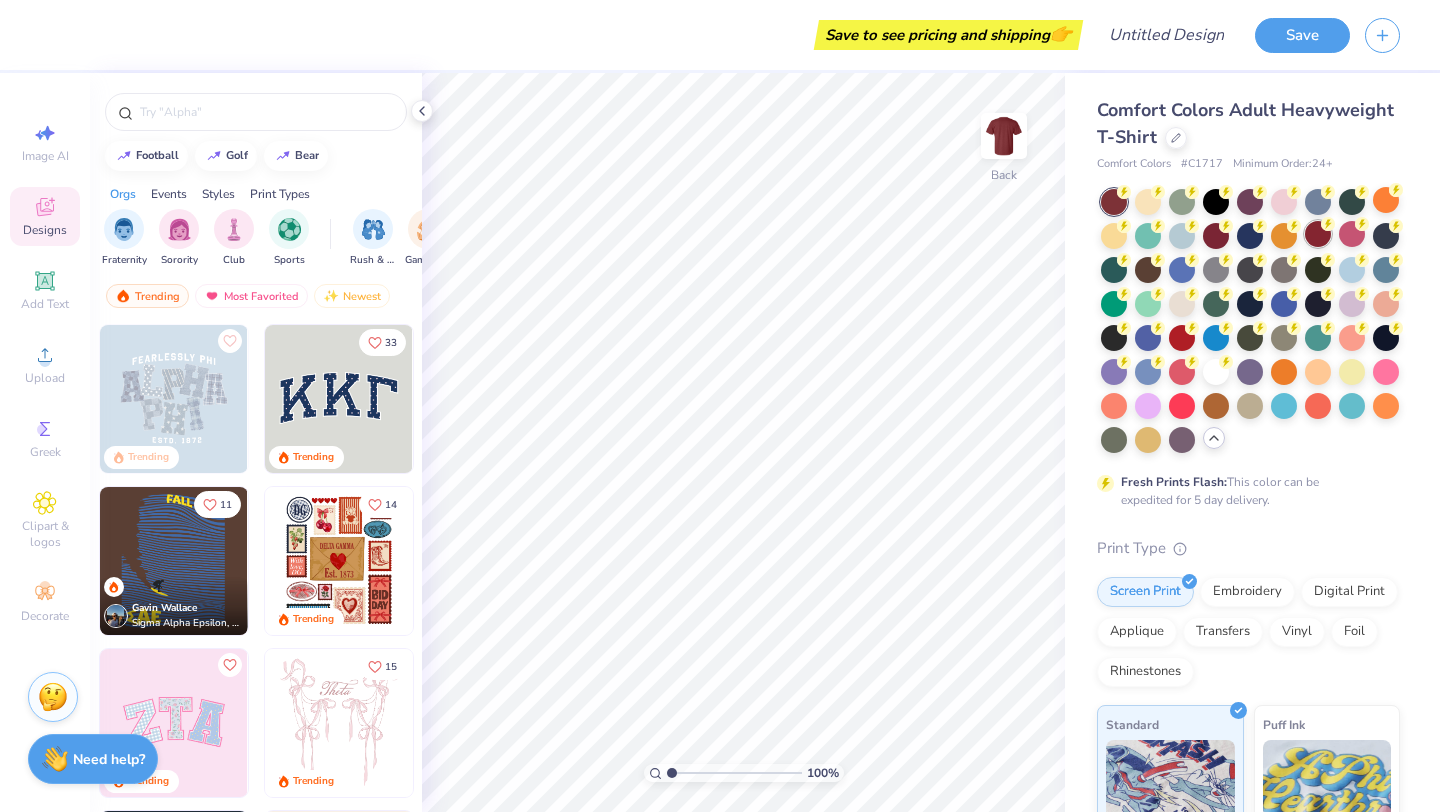 click at bounding box center (1318, 234) 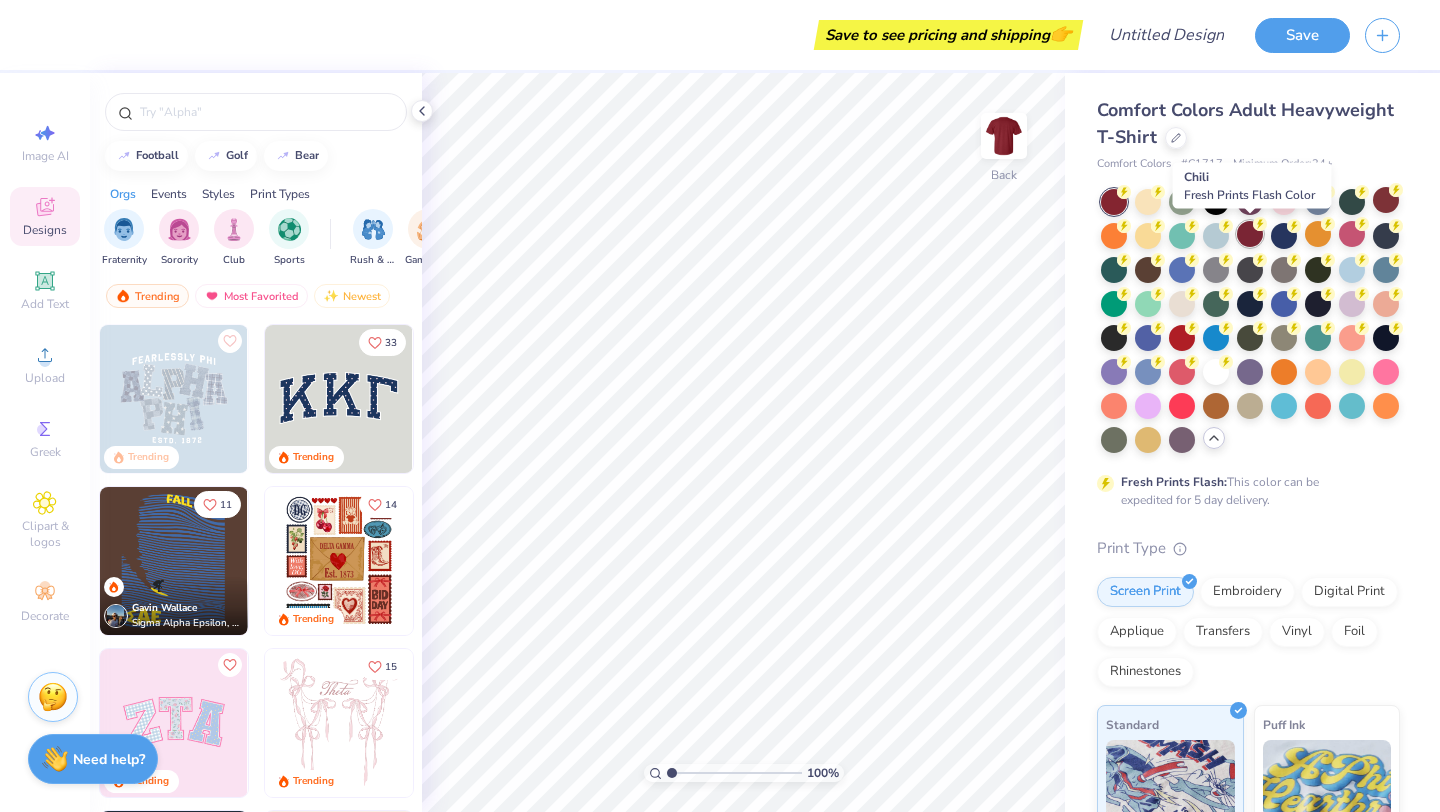 click at bounding box center [1250, 234] 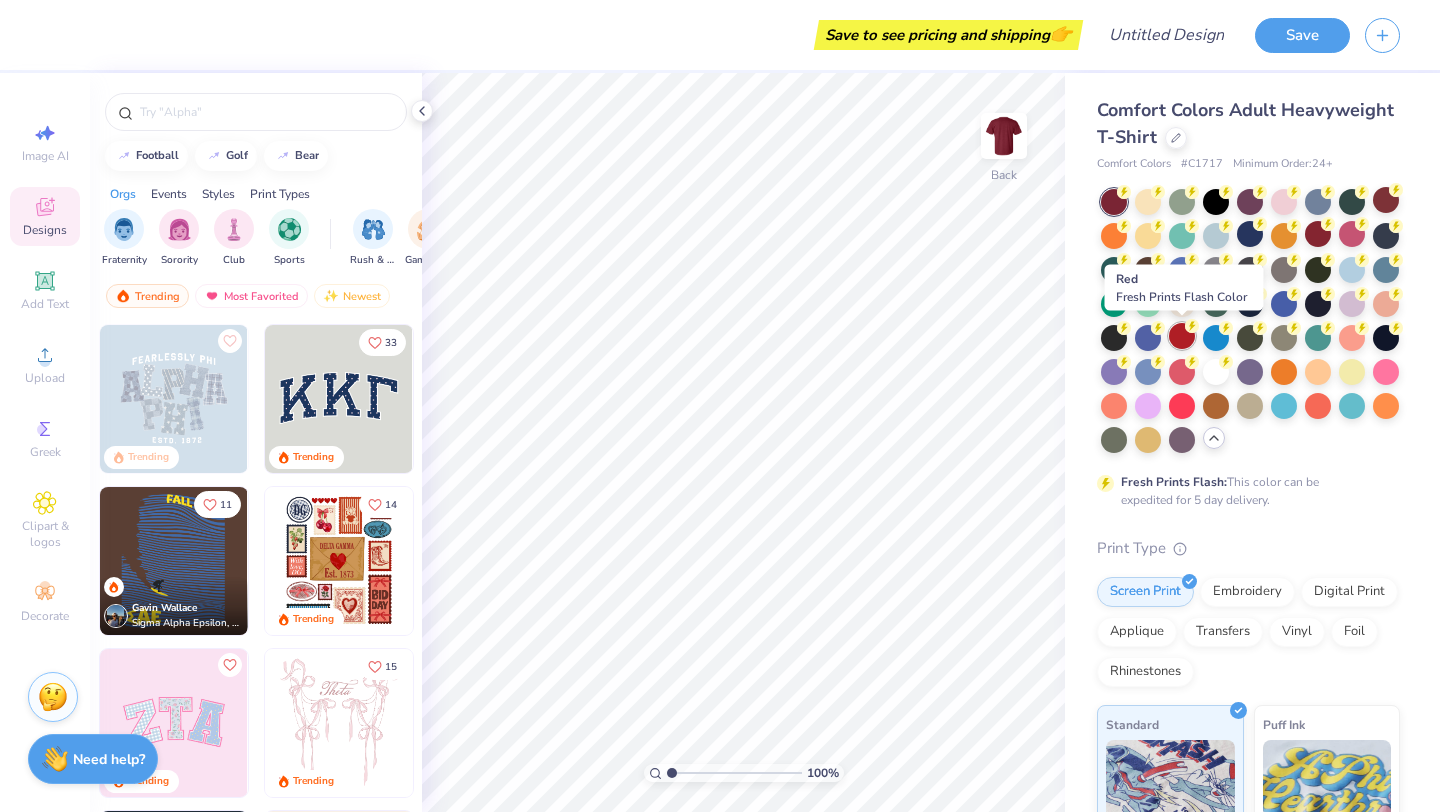 click at bounding box center [1182, 336] 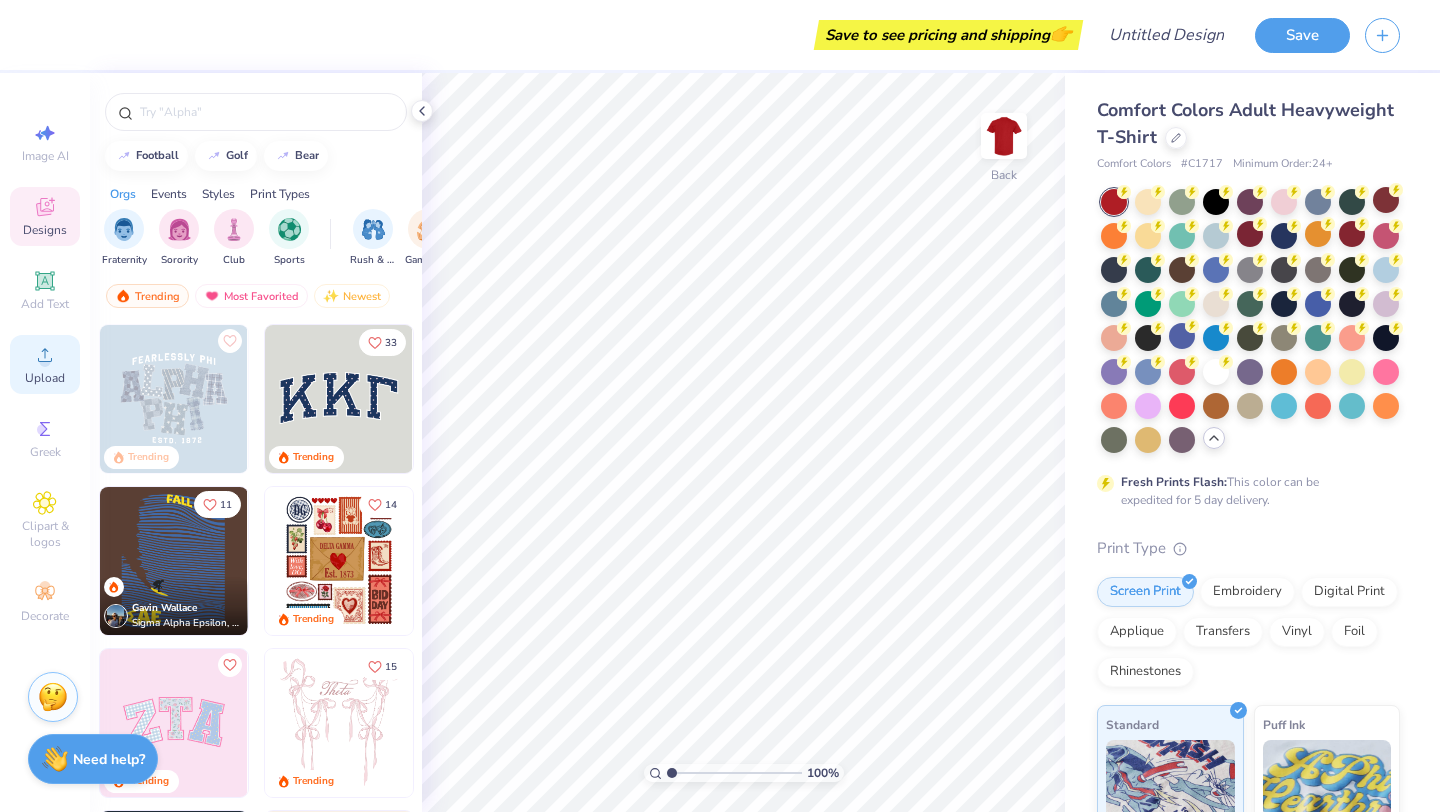 click 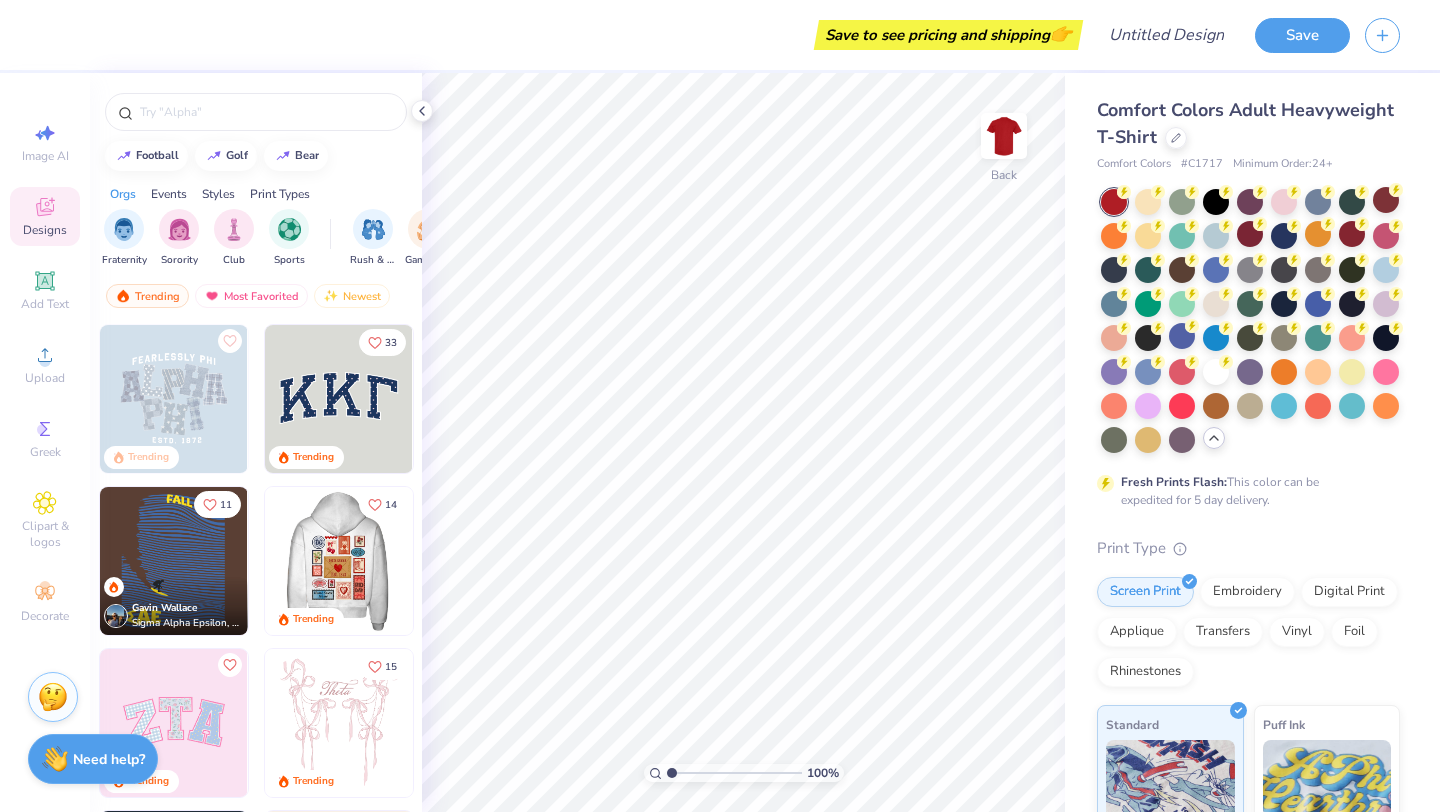 click at bounding box center [339, 561] 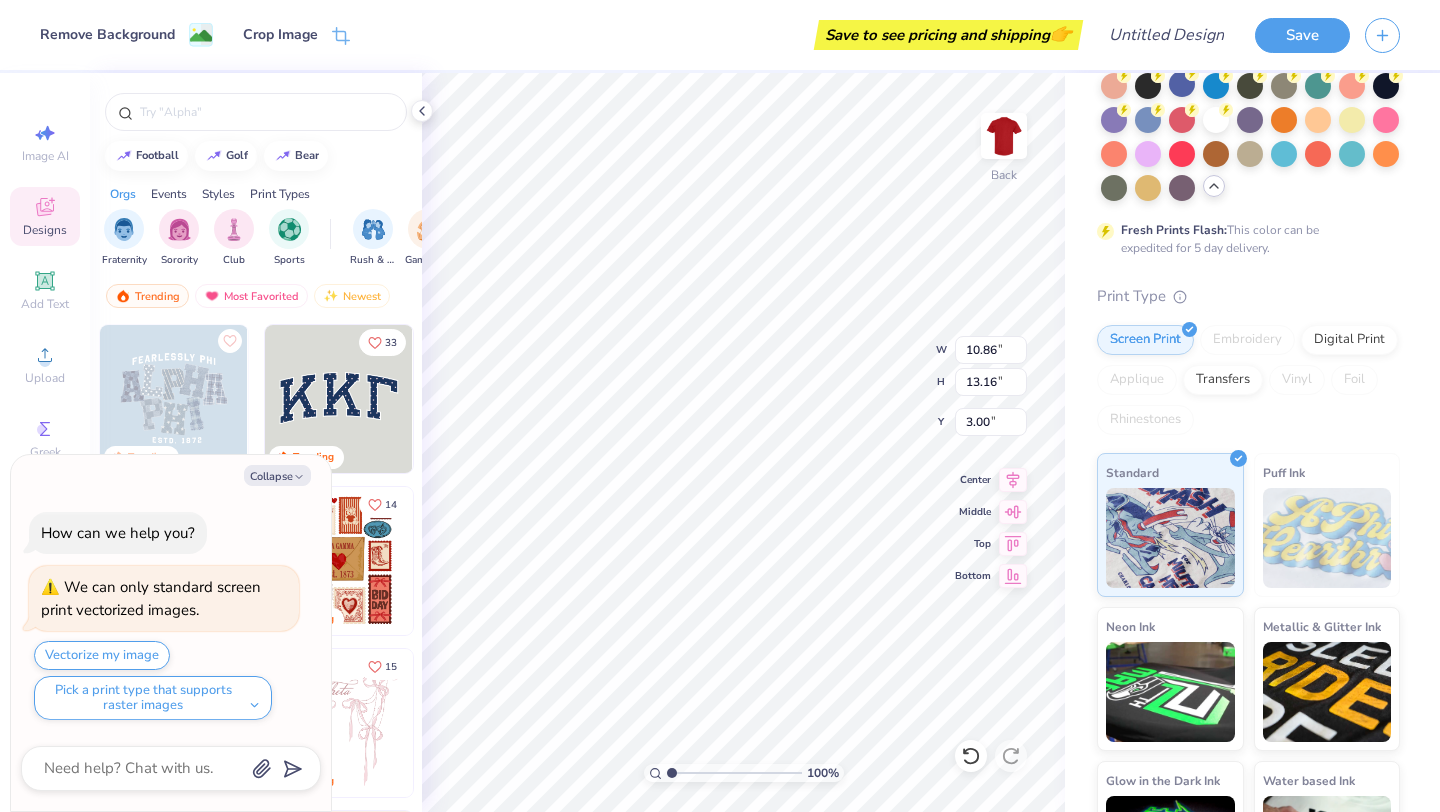 scroll, scrollTop: 345, scrollLeft: 0, axis: vertical 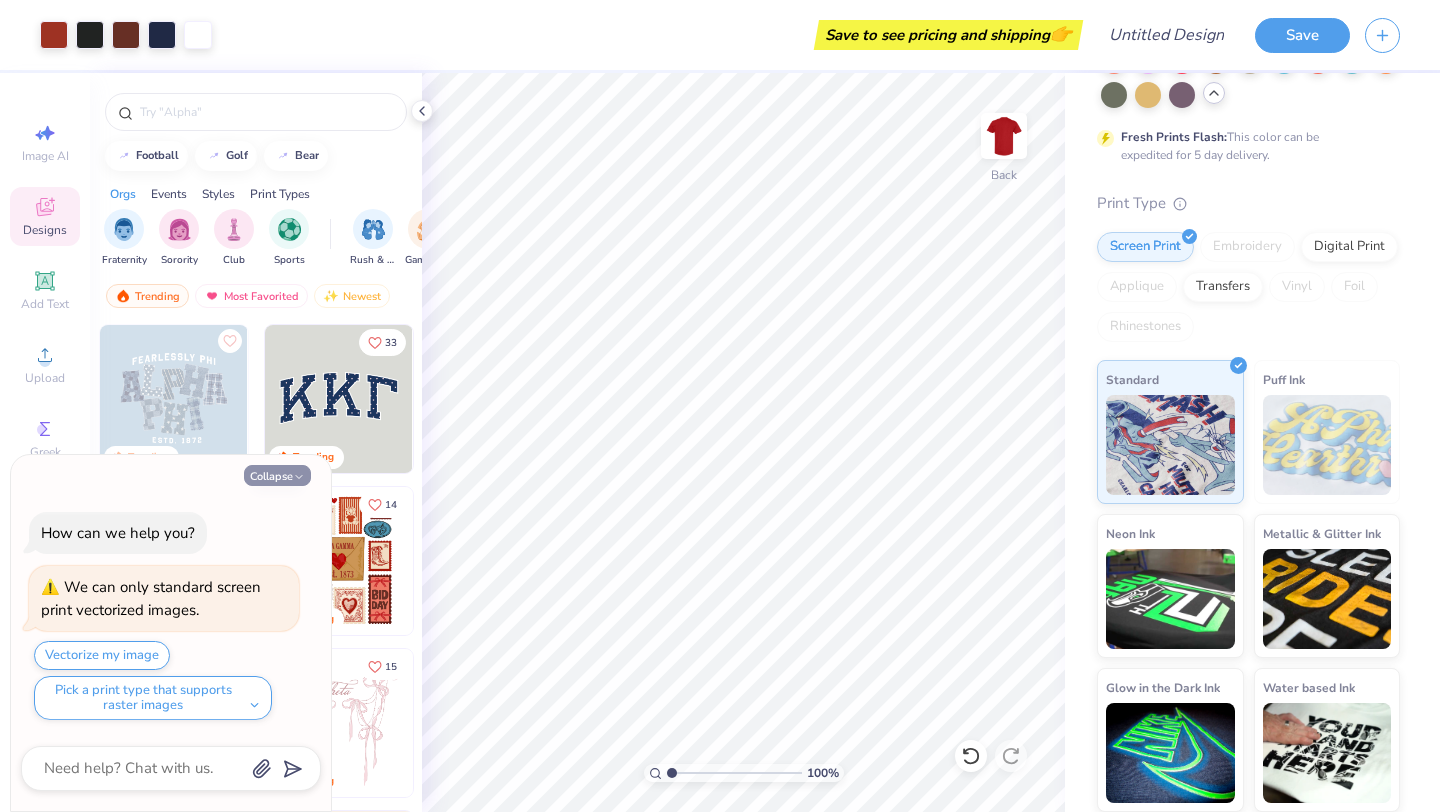 click 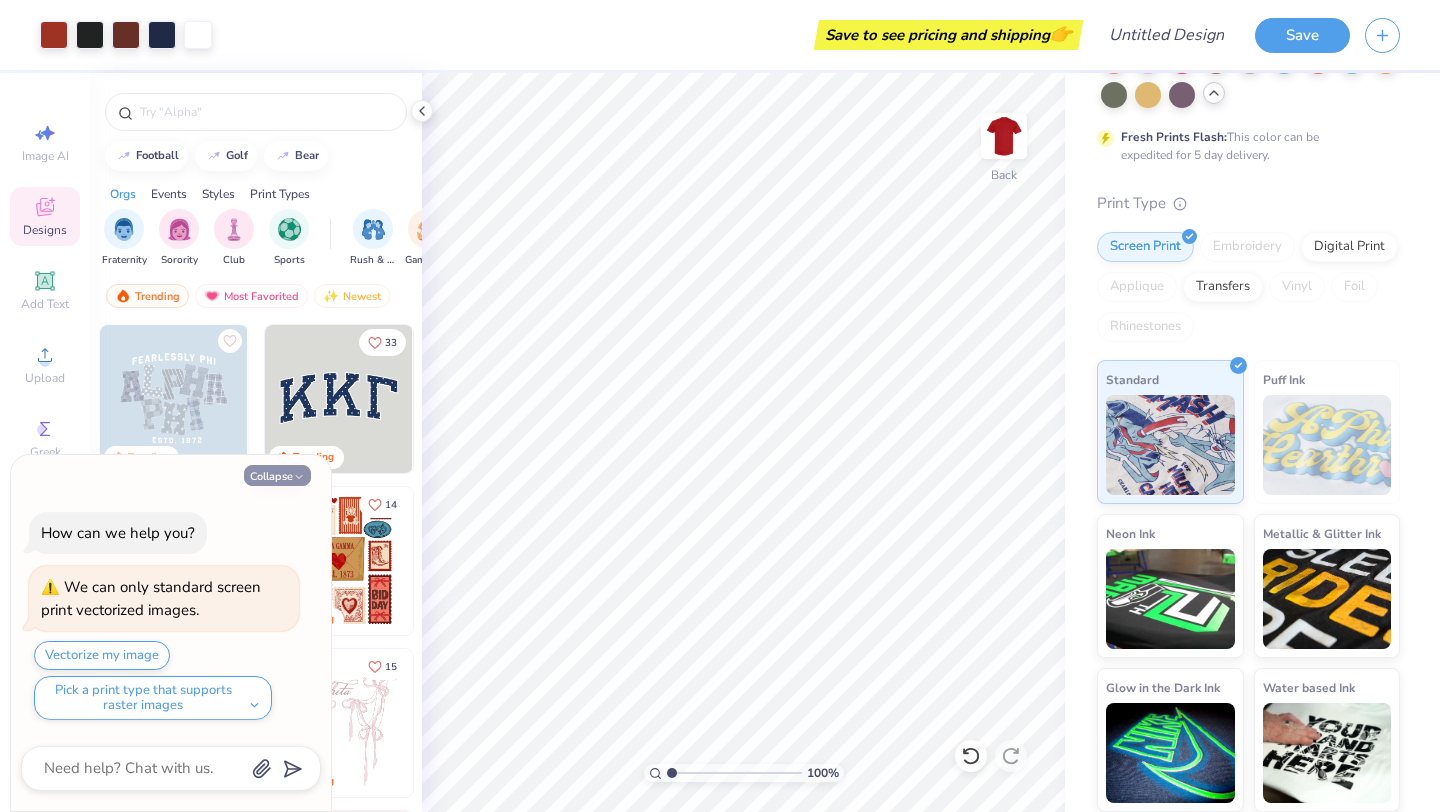 type on "x" 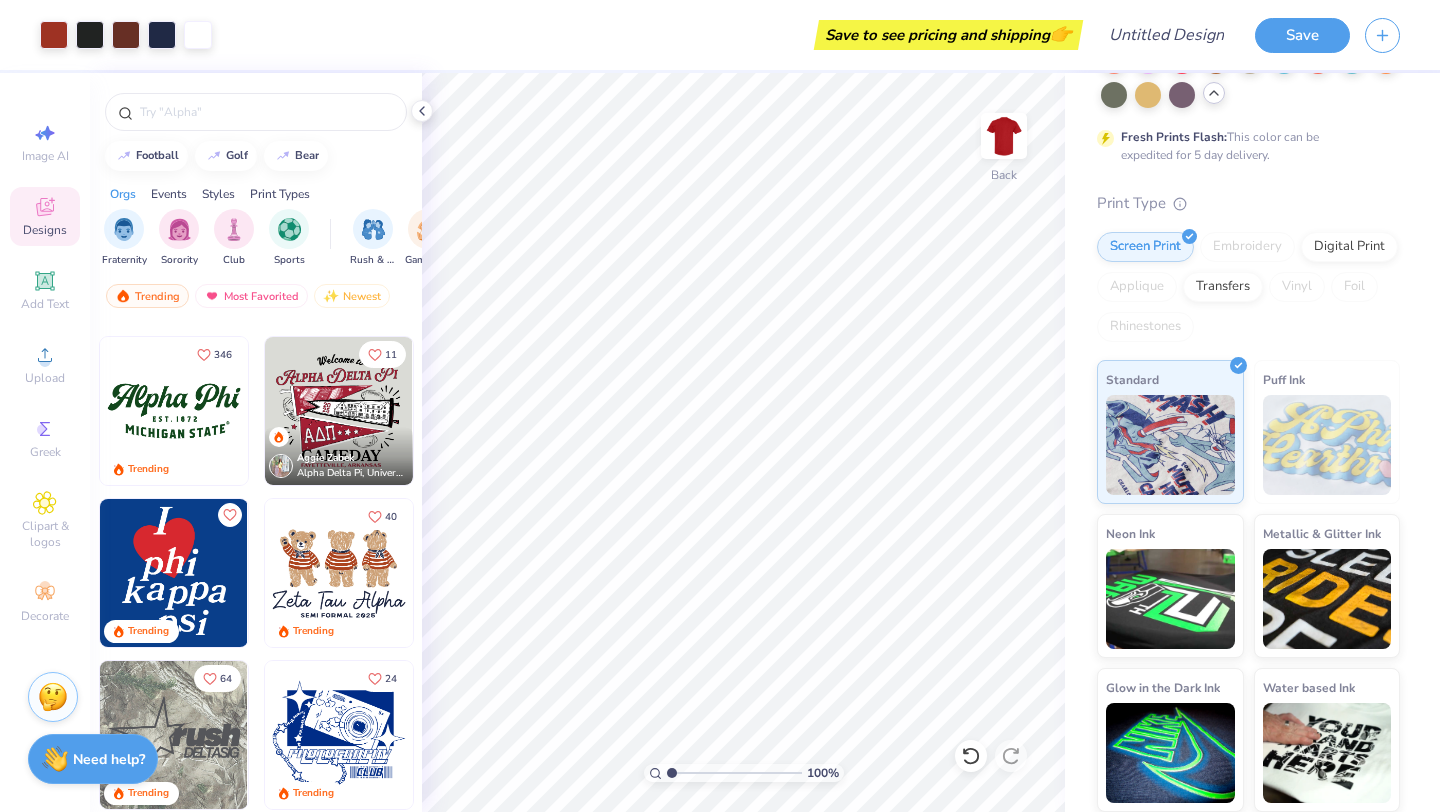 scroll, scrollTop: 1287, scrollLeft: 0, axis: vertical 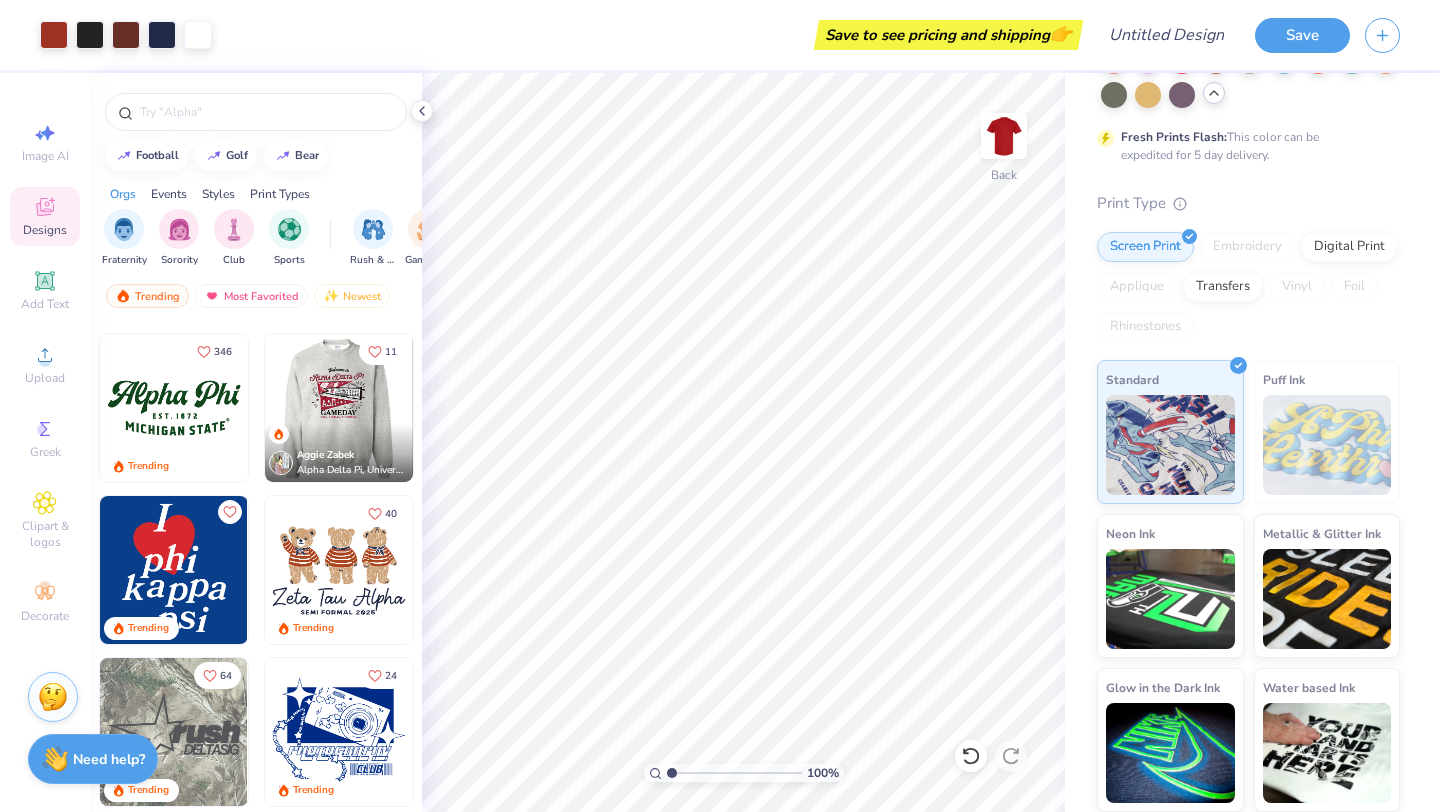 click at bounding box center [338, 408] 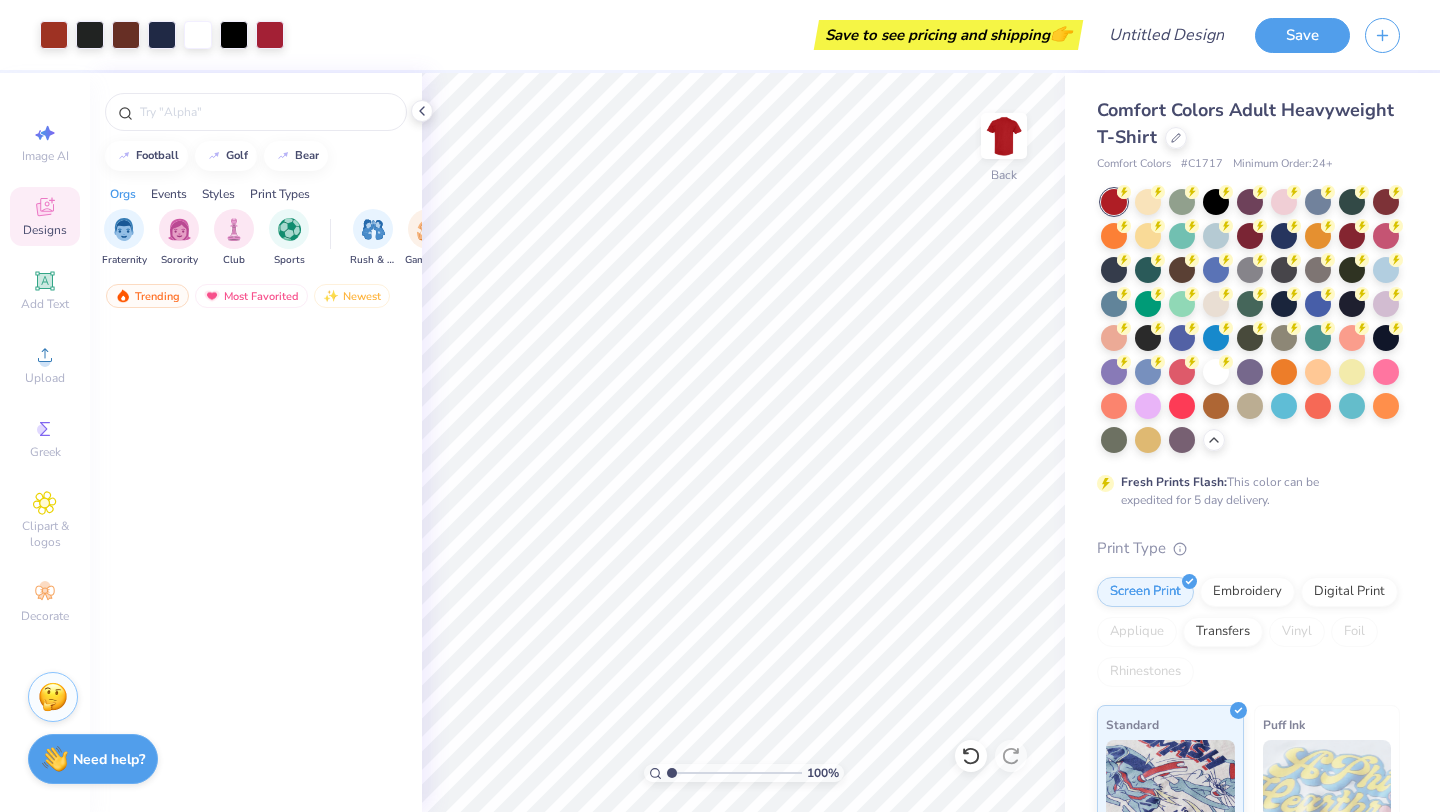 scroll, scrollTop: 0, scrollLeft: 0, axis: both 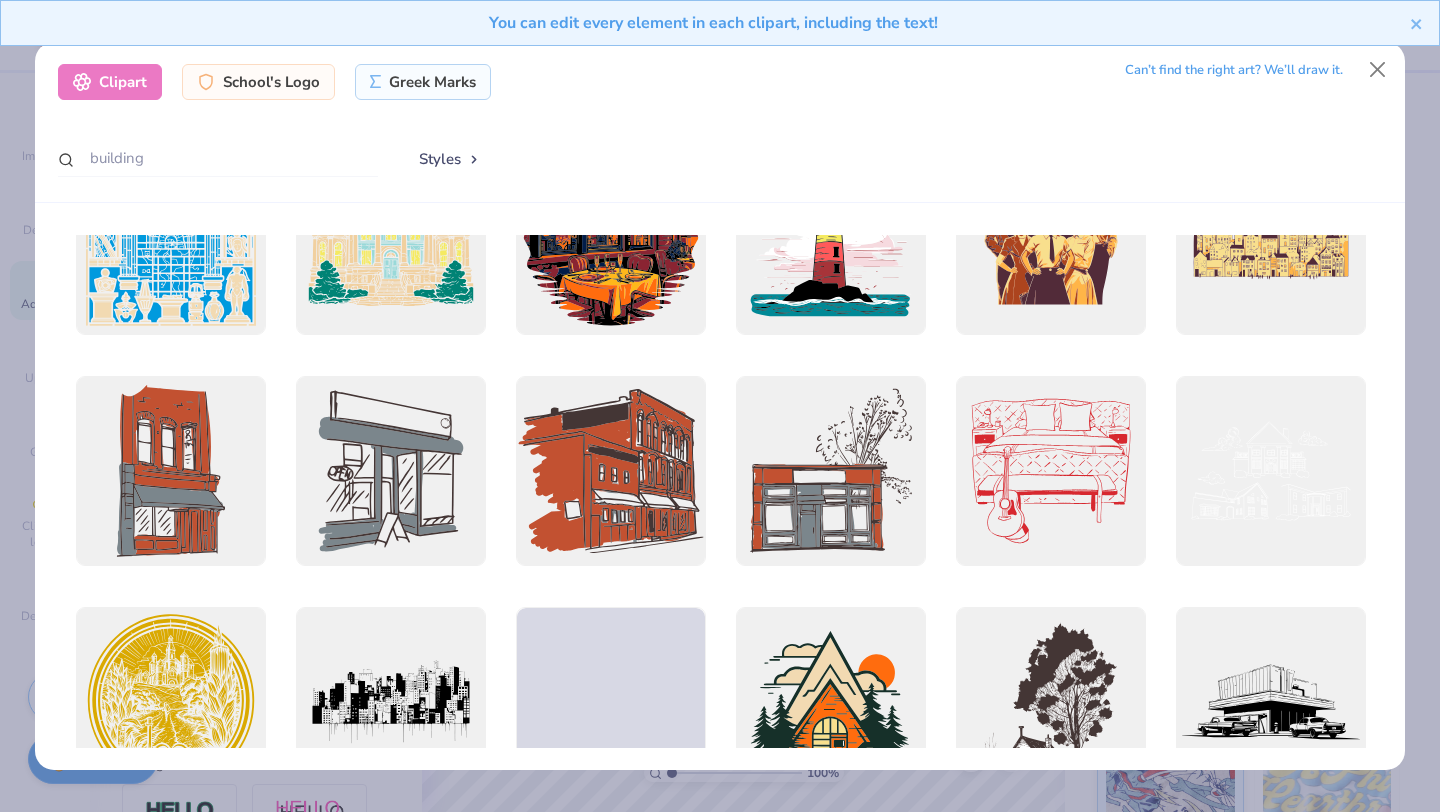 type on "building" 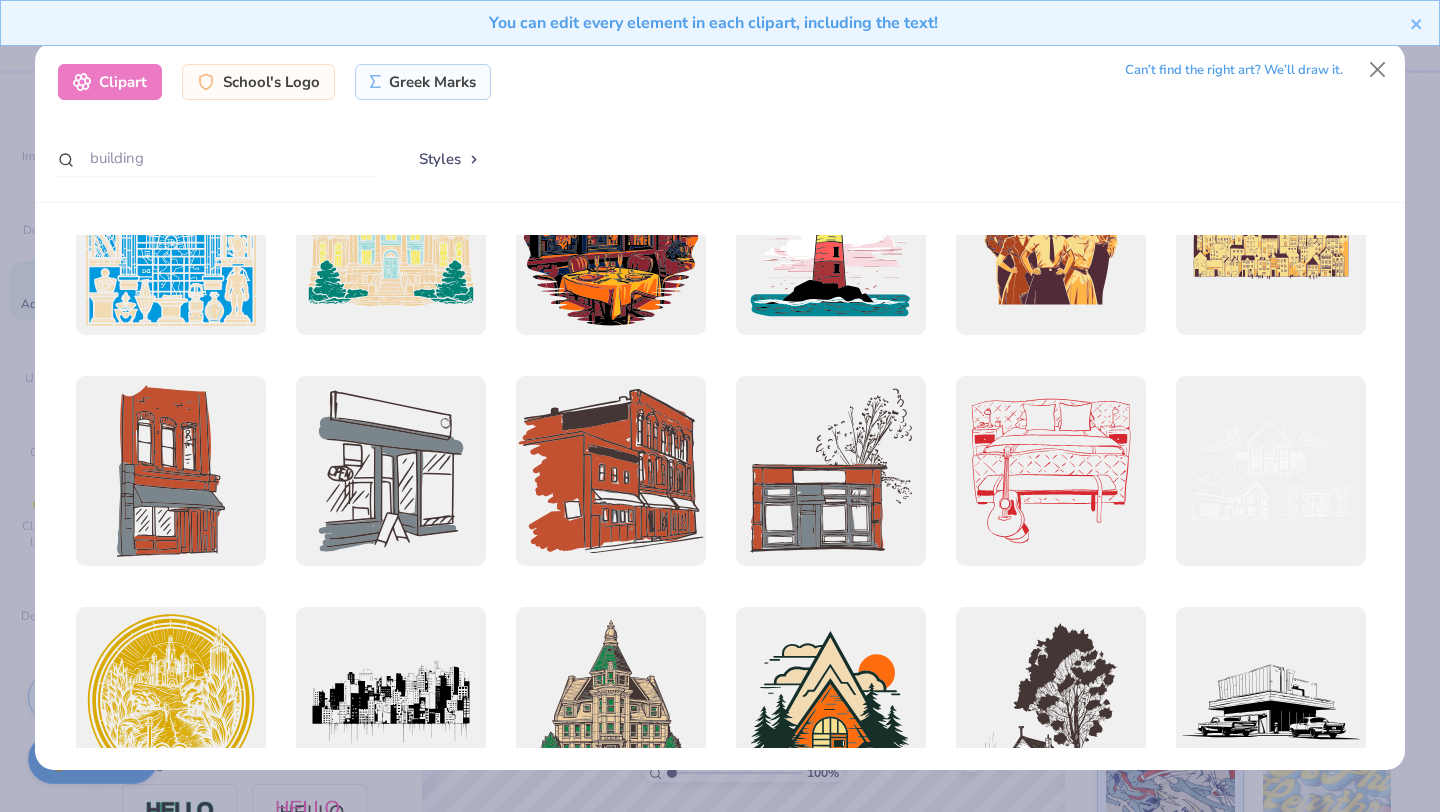 click on "Styles" at bounding box center (450, 159) 